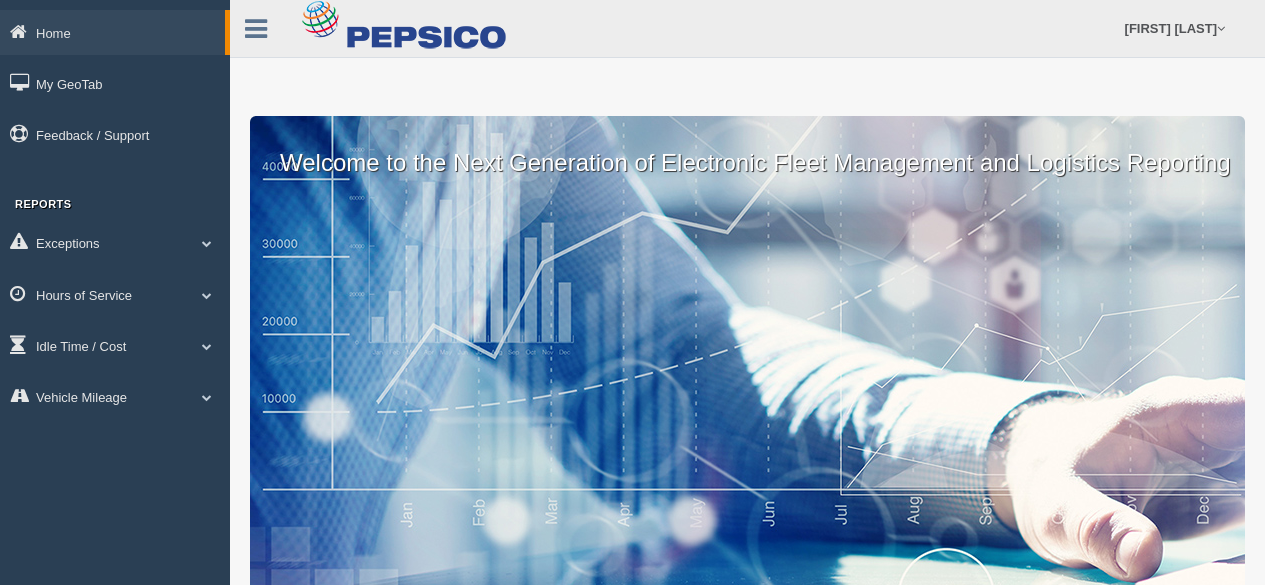 scroll, scrollTop: 0, scrollLeft: 0, axis: both 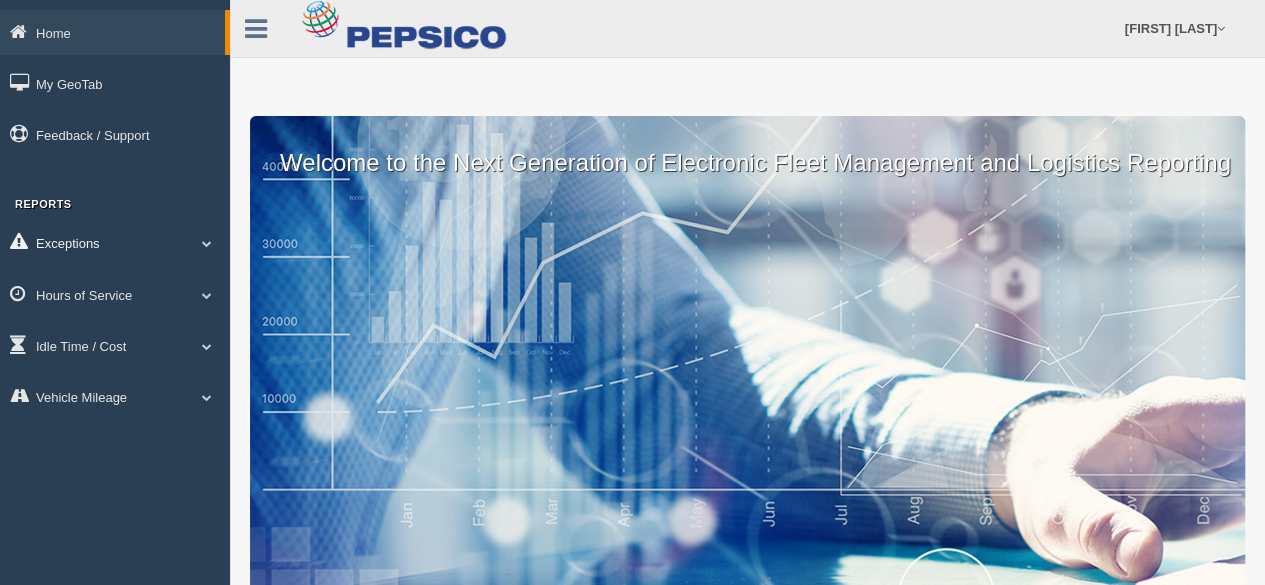 click at bounding box center (207, 243) 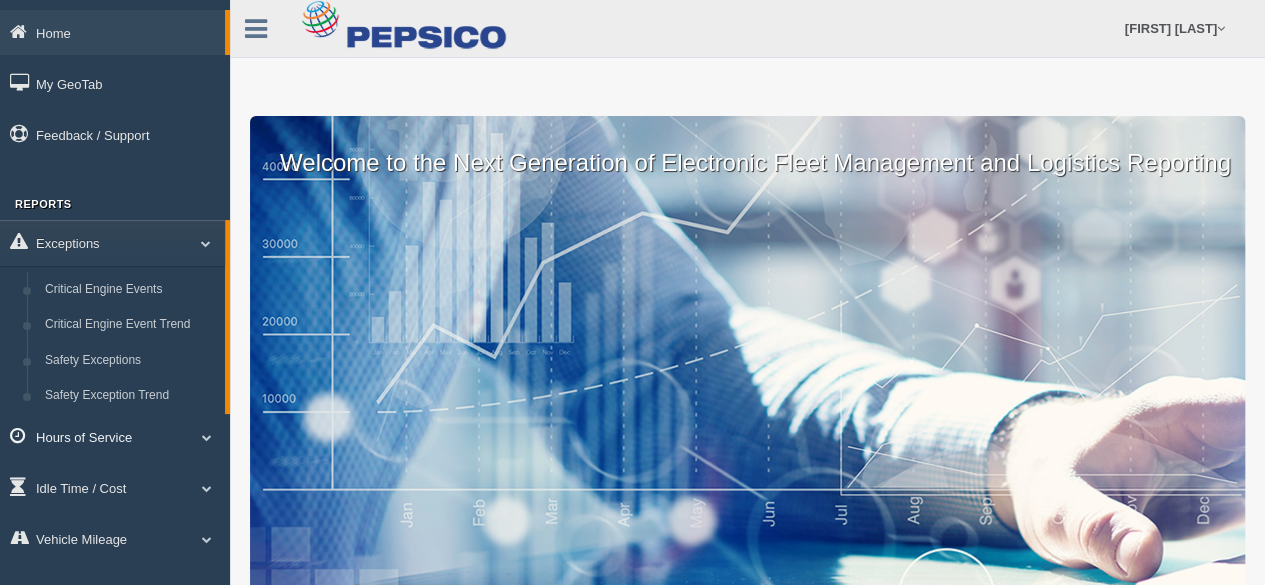 click at bounding box center [198, 243] 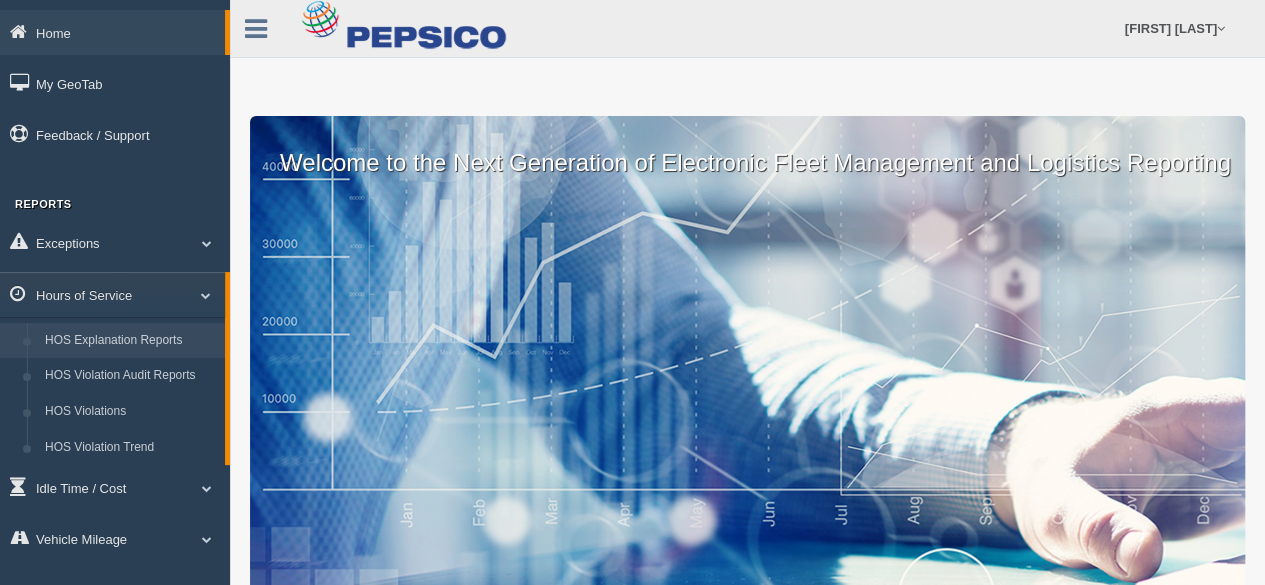 click on "HOS Explanation Reports" at bounding box center (130, 341) 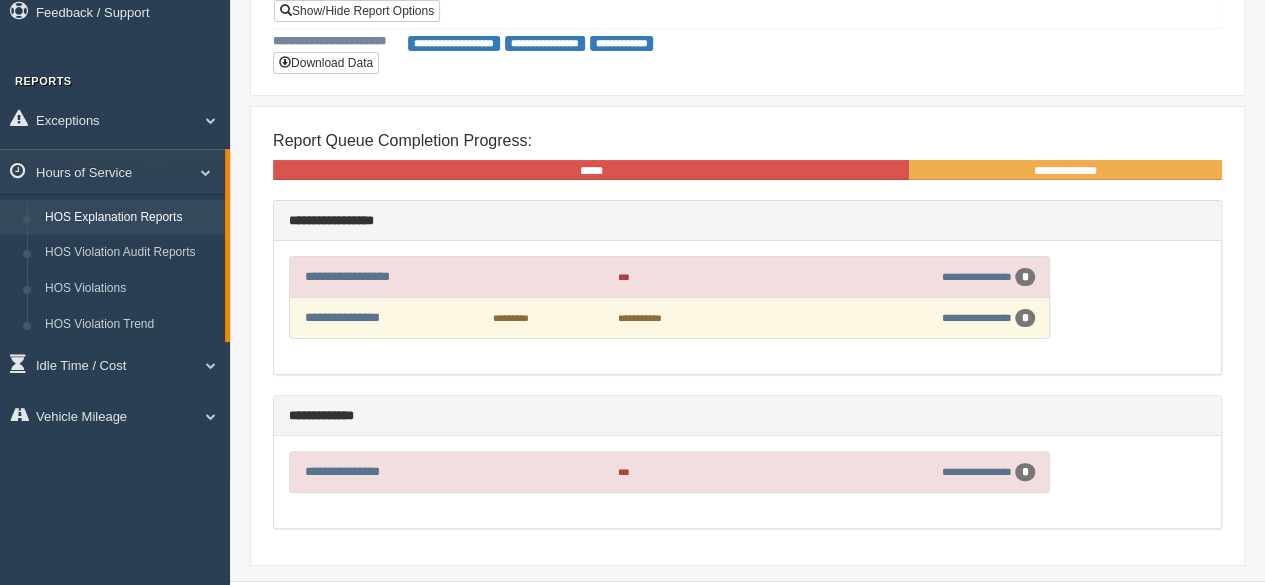 scroll, scrollTop: 127, scrollLeft: 0, axis: vertical 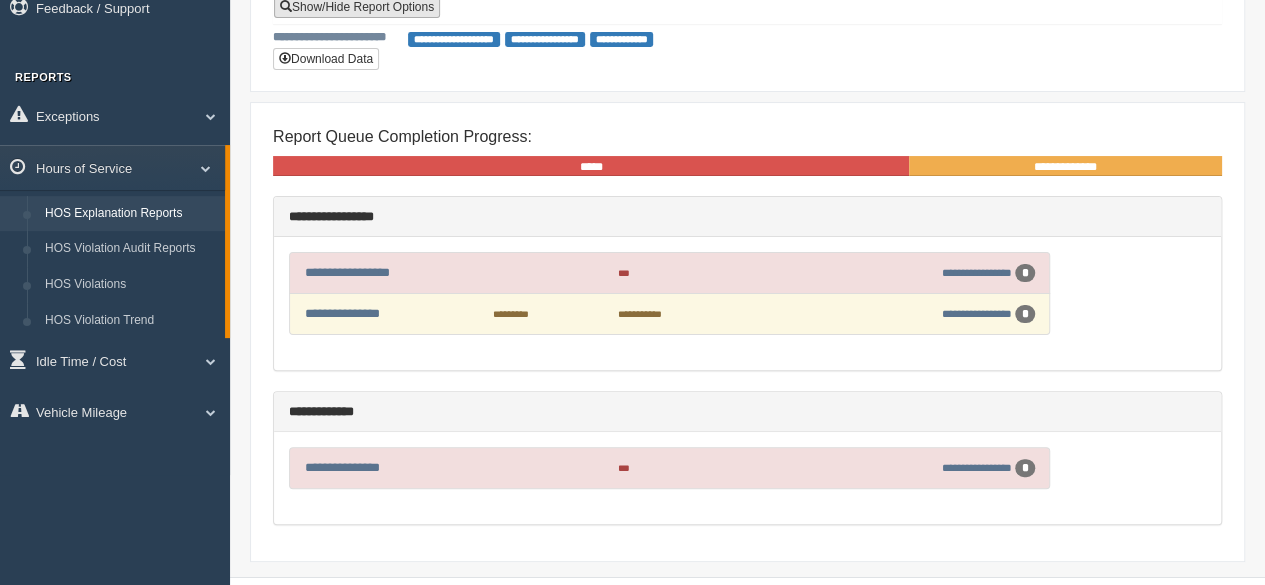 click on "Show/Hide Report Options" at bounding box center (357, 7) 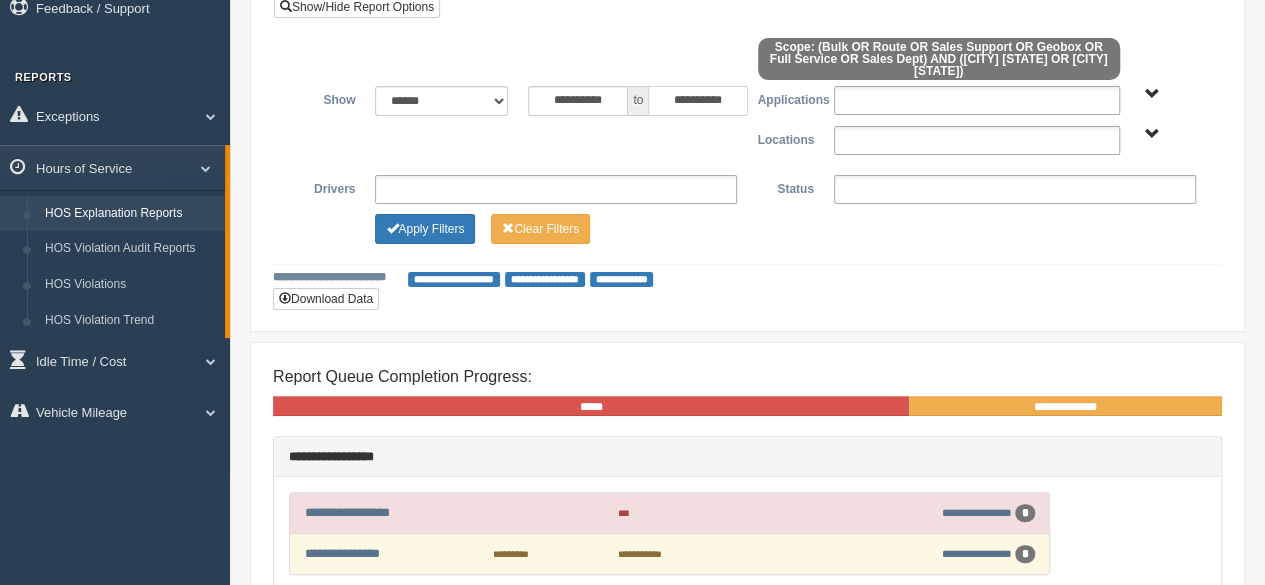click on "**********" at bounding box center [698, 101] 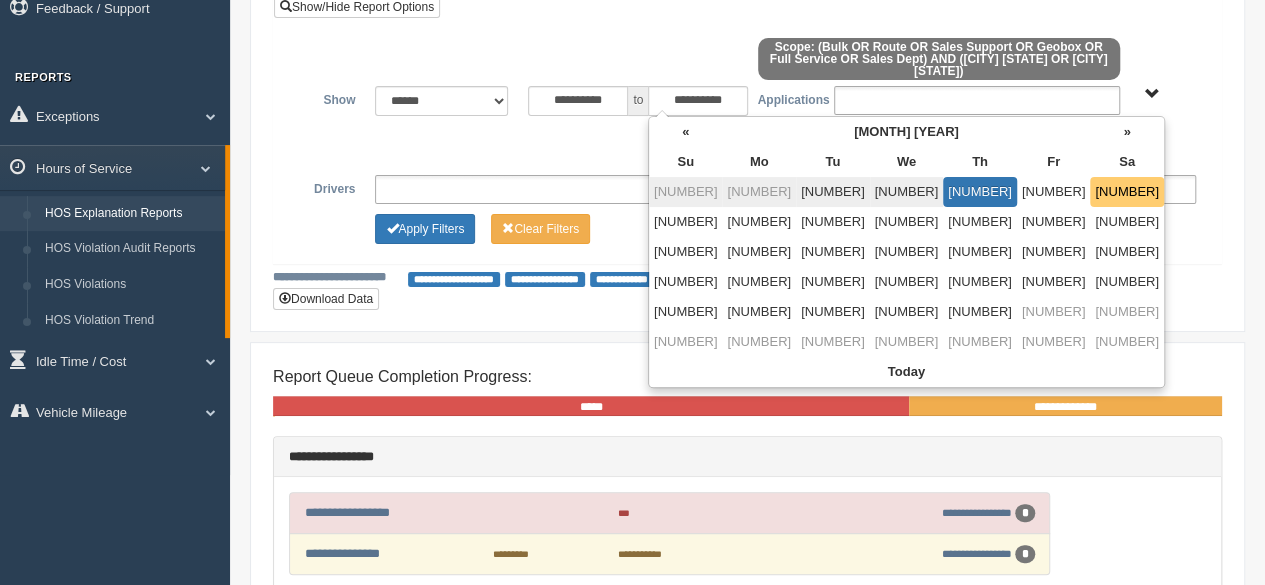 click on "5" at bounding box center (1127, 192) 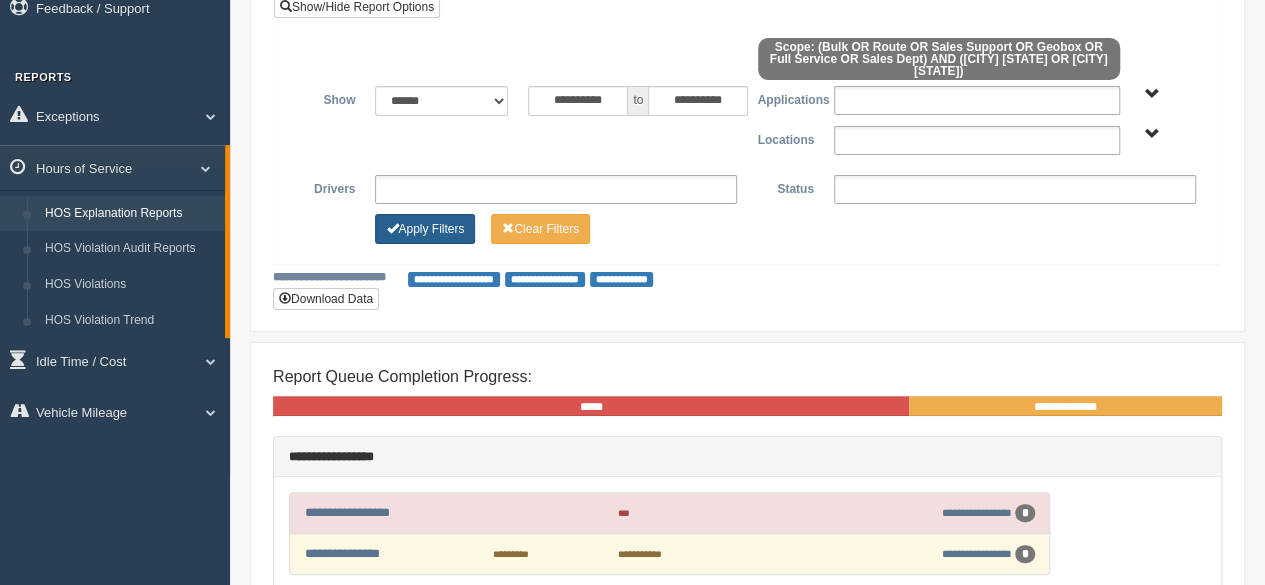 click on "Apply Filters" at bounding box center (425, 229) 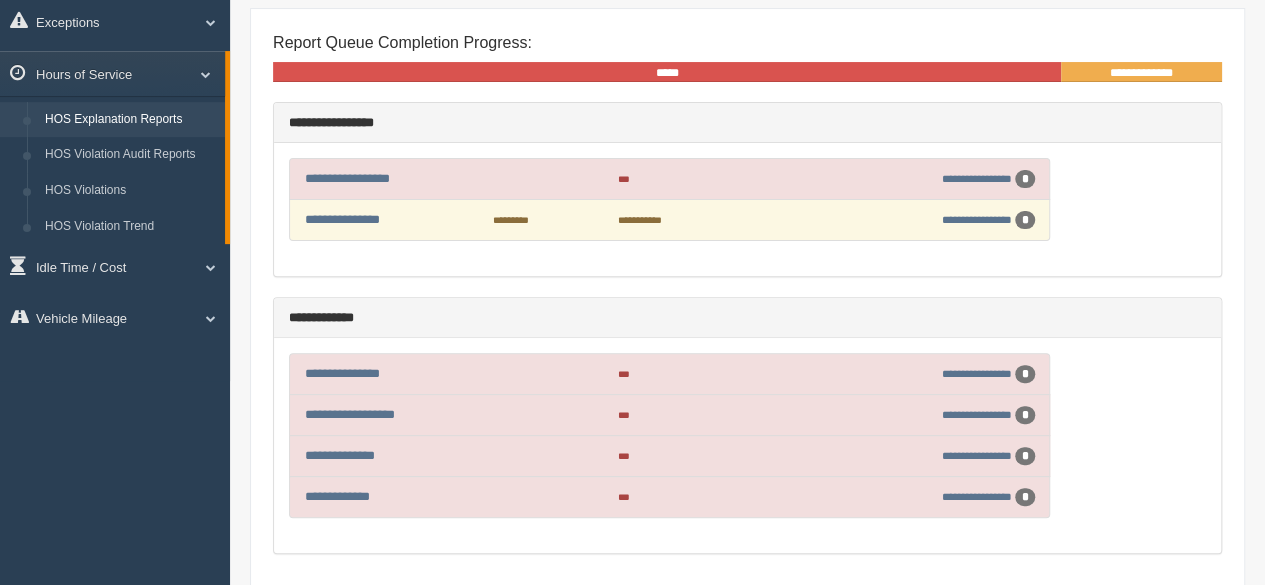 scroll, scrollTop: 222, scrollLeft: 0, axis: vertical 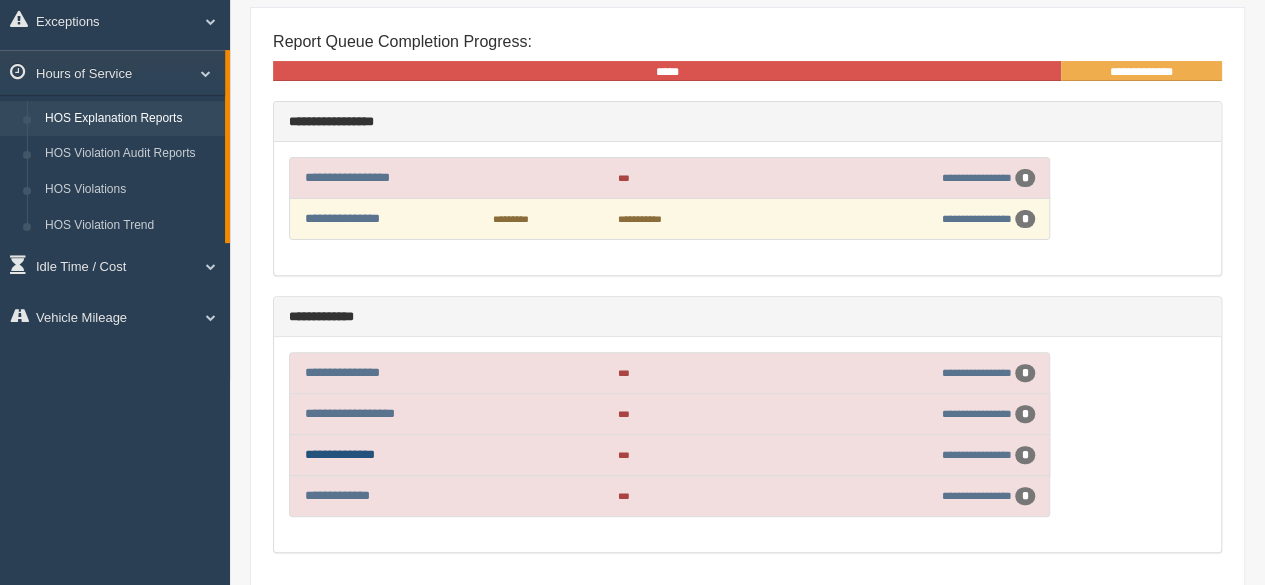 click on "**********" at bounding box center [340, 454] 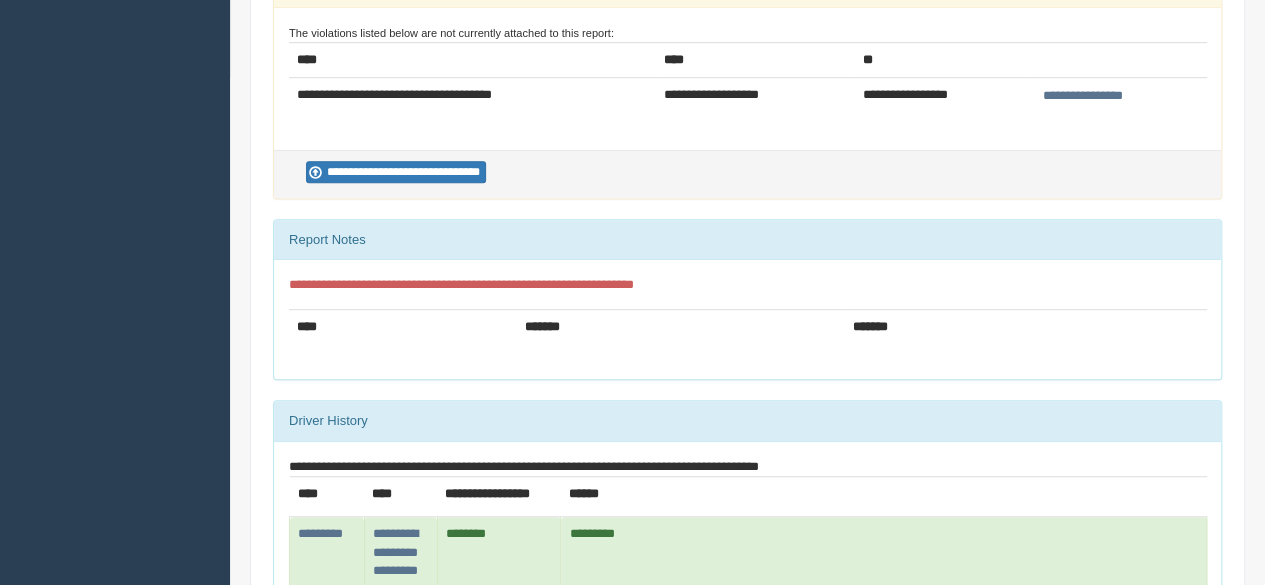 scroll, scrollTop: 491, scrollLeft: 0, axis: vertical 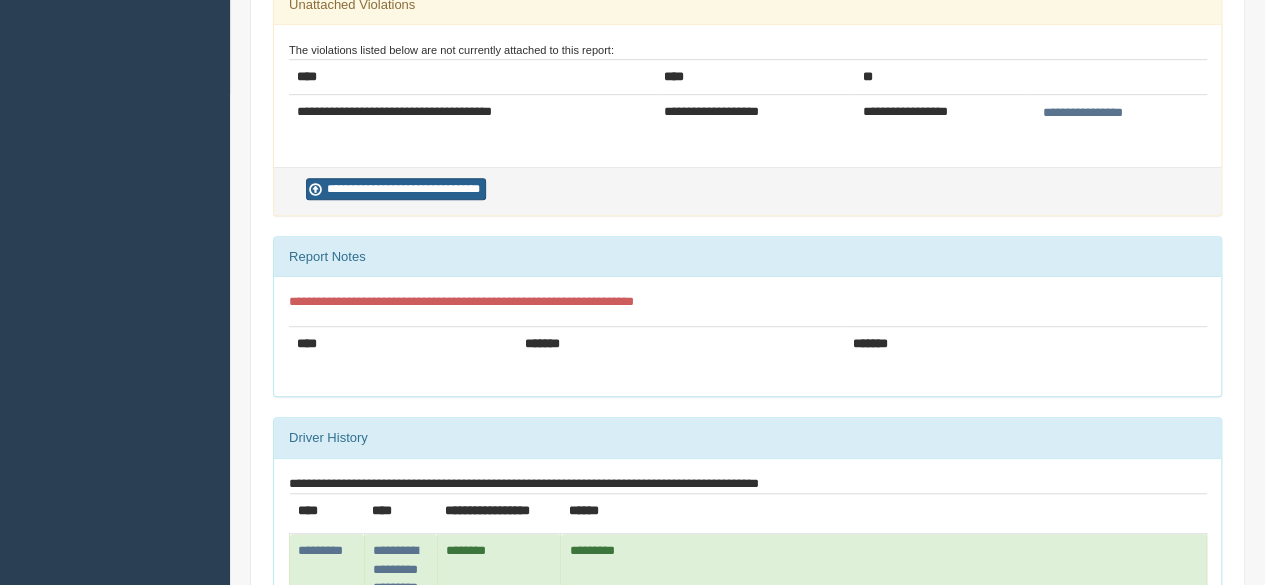 click on "**********" at bounding box center [396, 189] 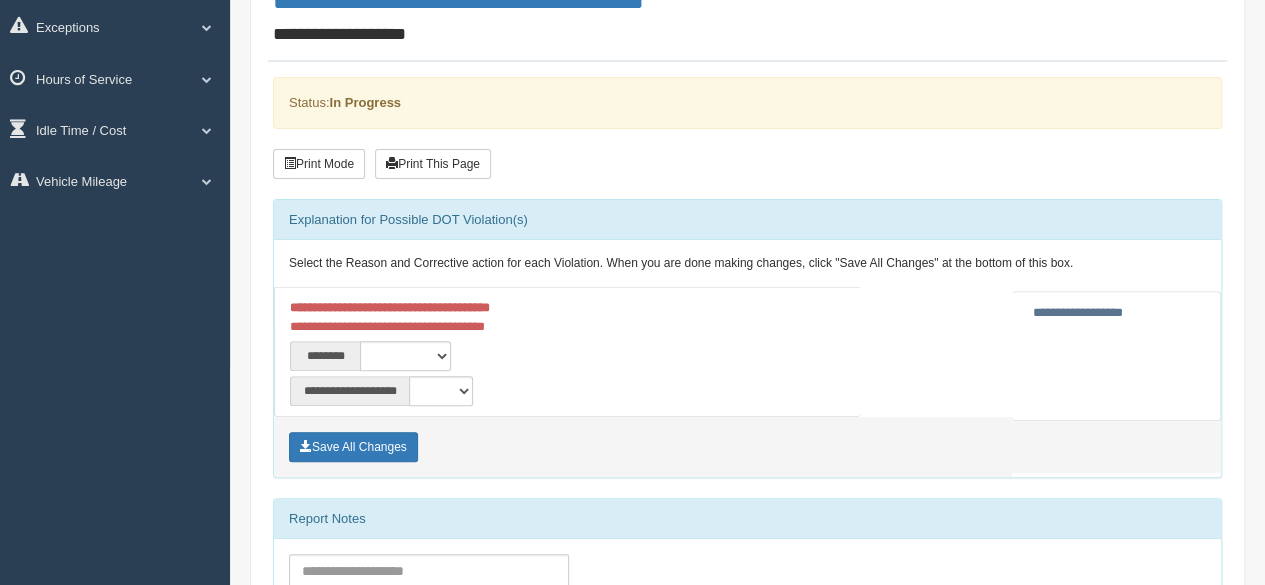 scroll, scrollTop: 246, scrollLeft: 0, axis: vertical 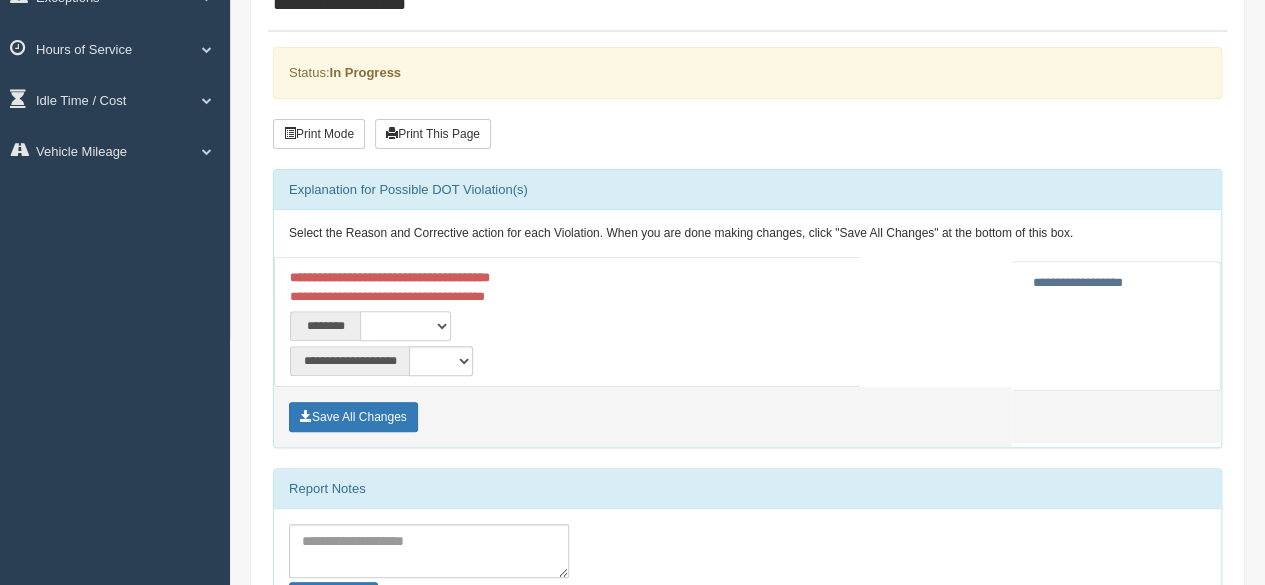 click on "**********" at bounding box center [405, 326] 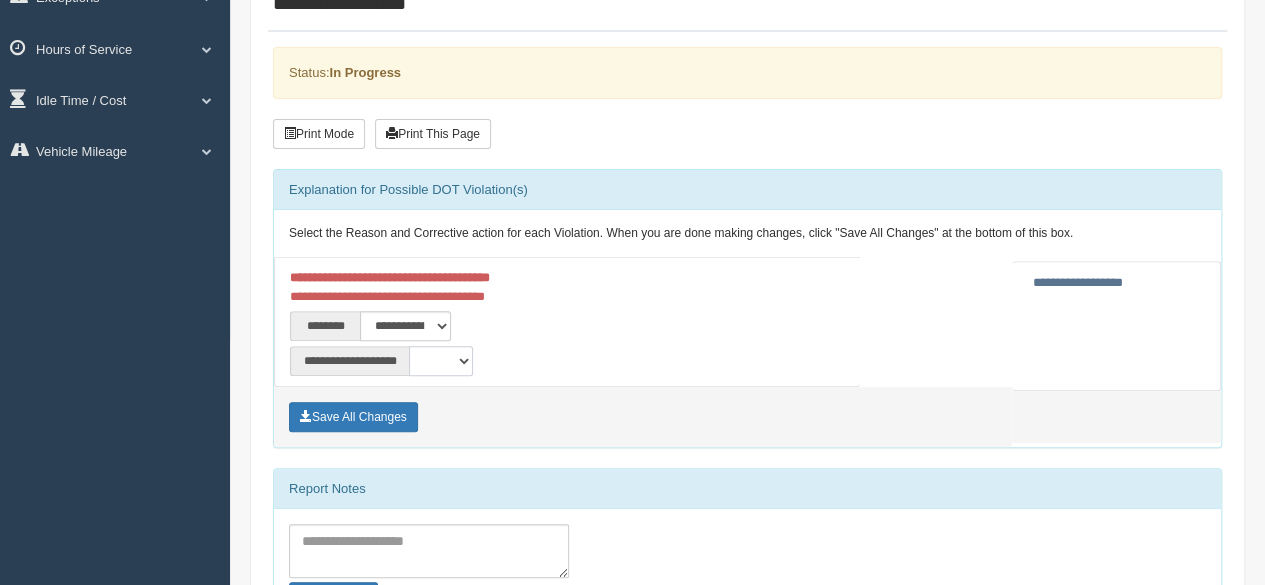 click on "**********" at bounding box center [441, 361] 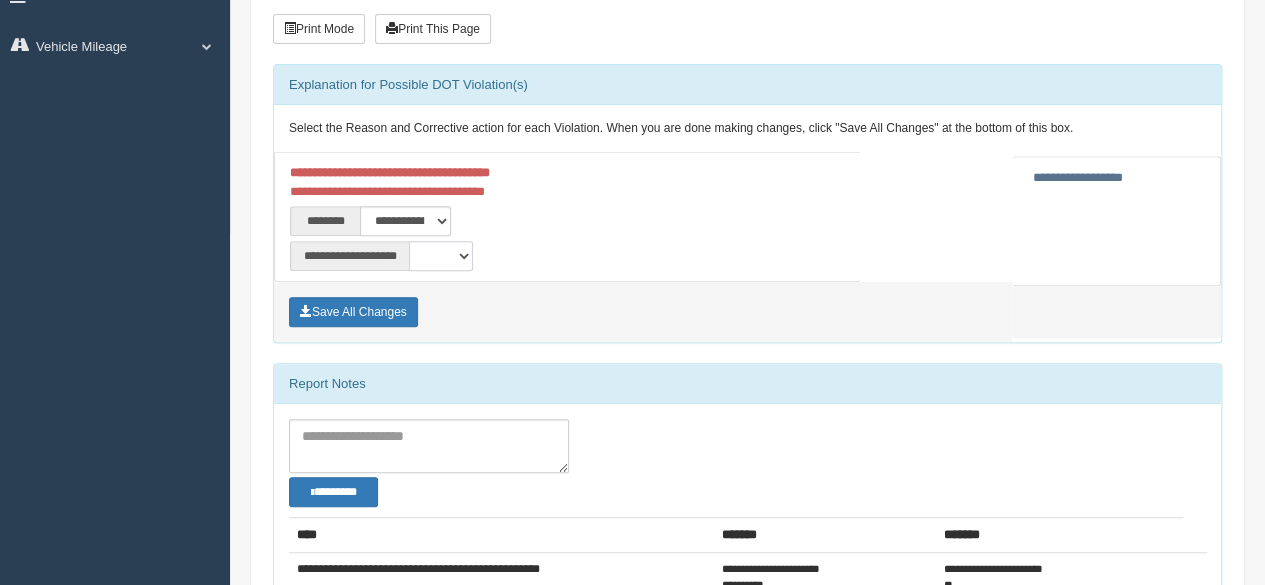 scroll, scrollTop: 363, scrollLeft: 0, axis: vertical 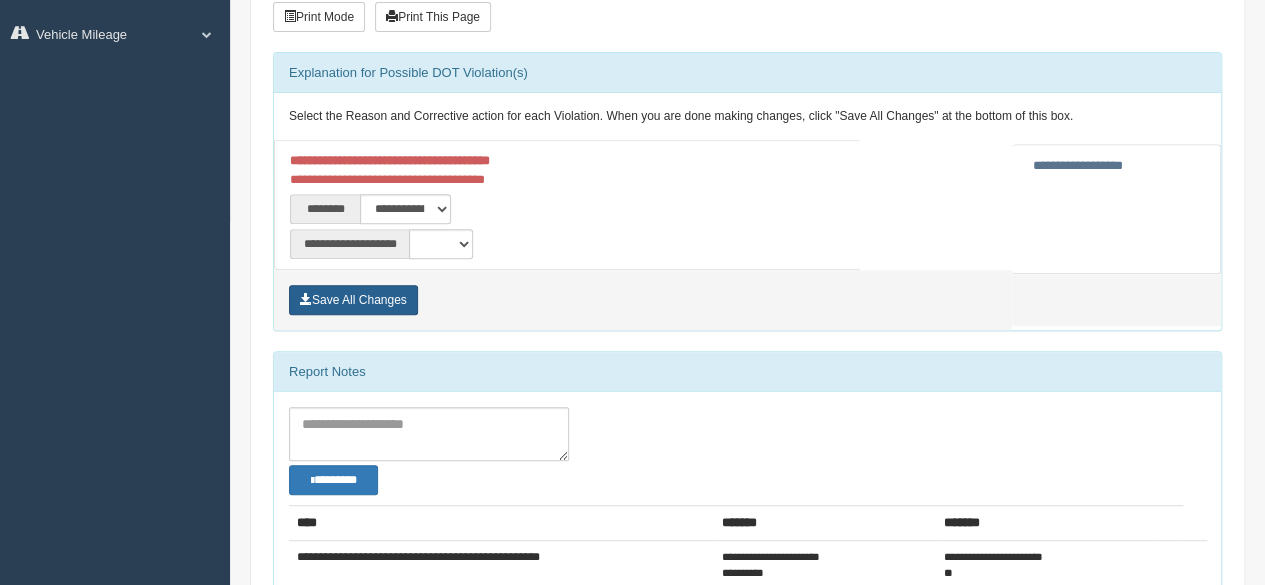 click on "Save All Changes" at bounding box center (353, 300) 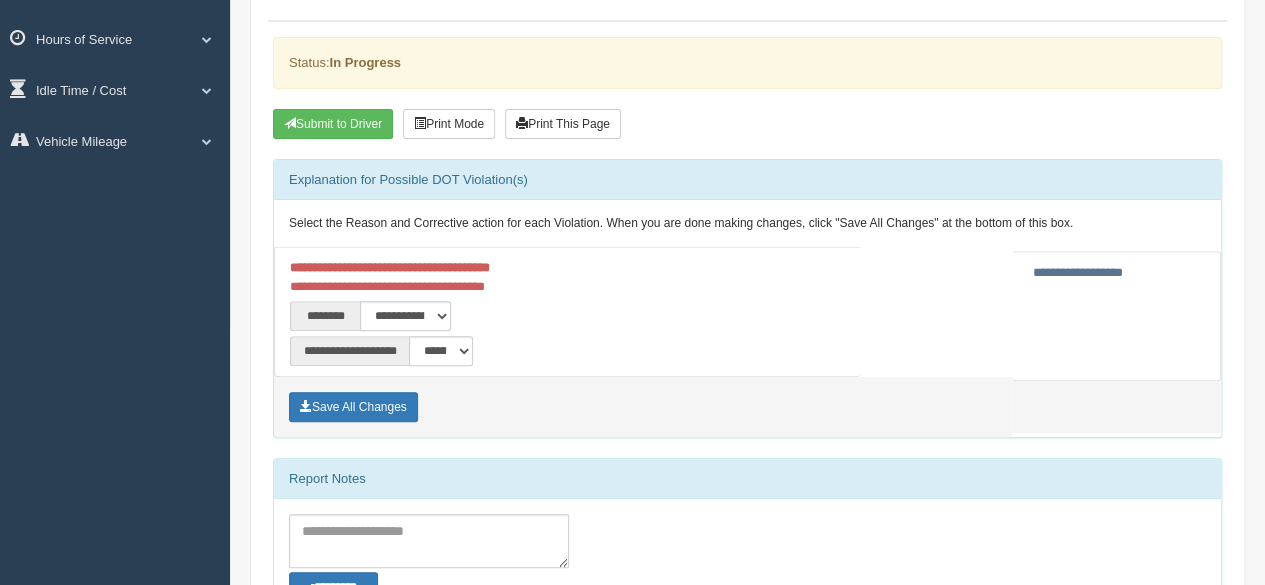 scroll, scrollTop: 246, scrollLeft: 0, axis: vertical 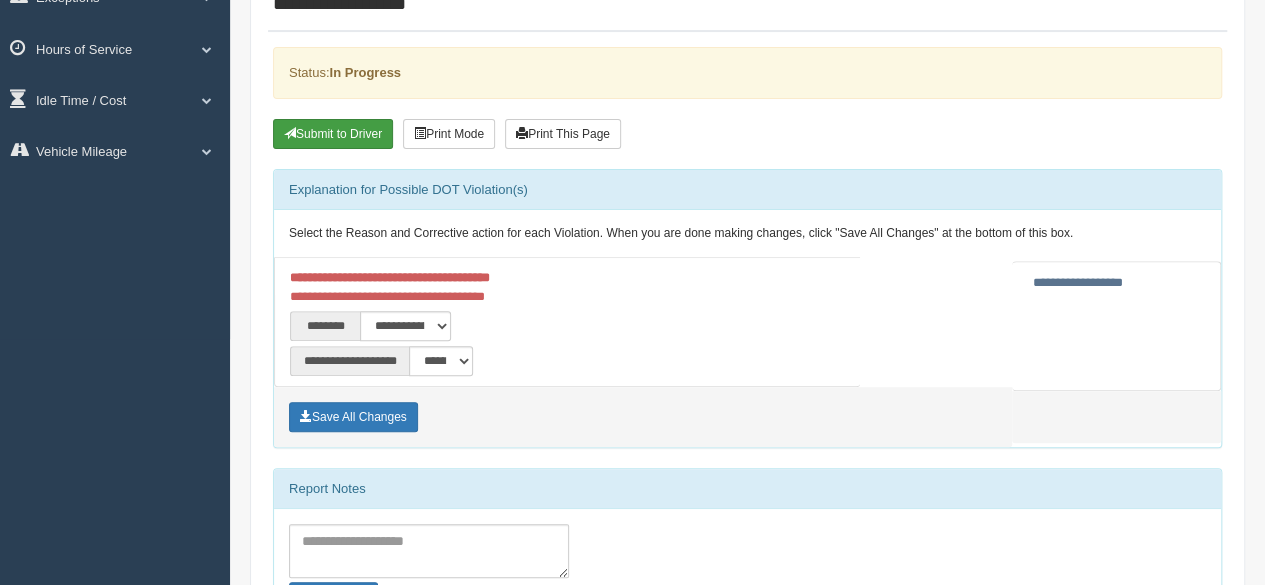 click on "Submit to Driver" at bounding box center [333, 134] 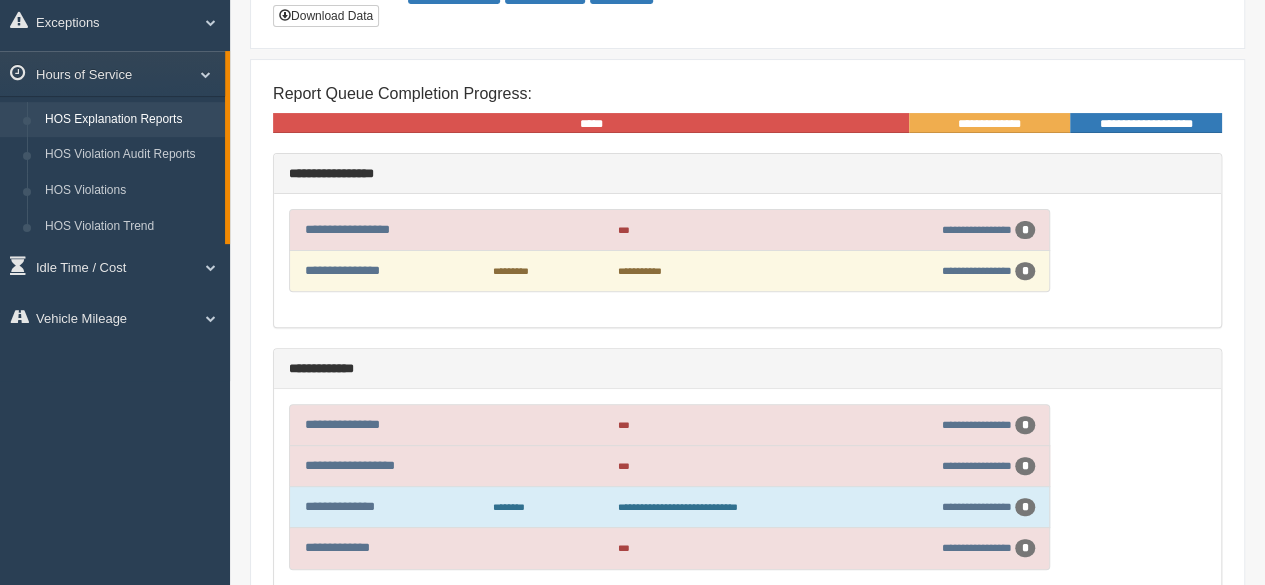 scroll, scrollTop: 89, scrollLeft: 0, axis: vertical 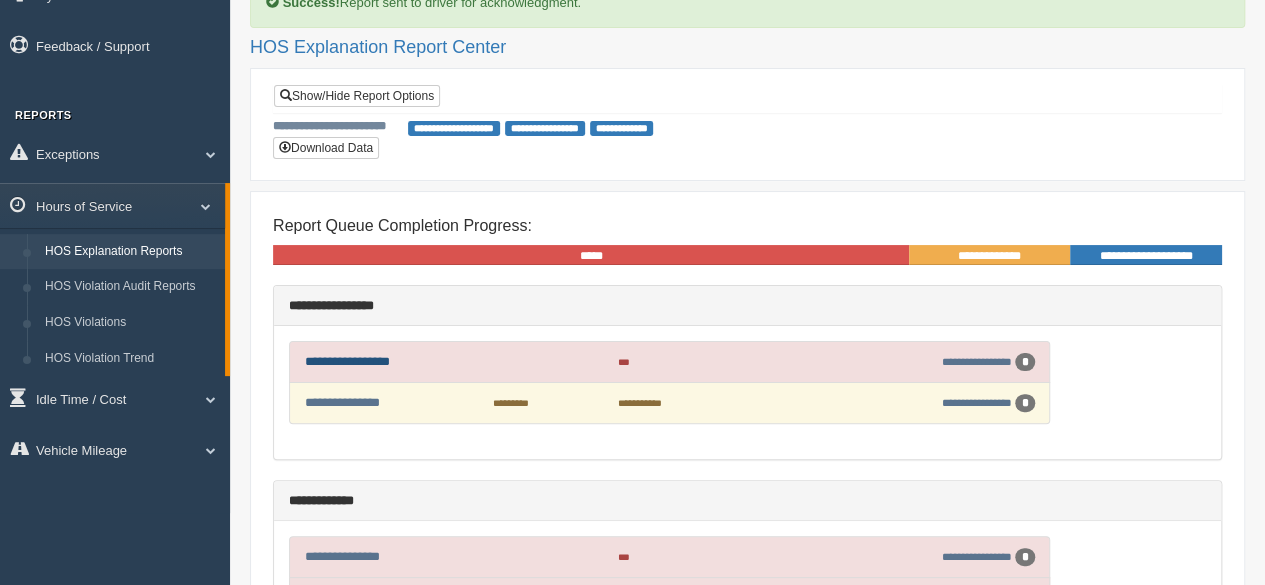 click on "**********" at bounding box center (347, 361) 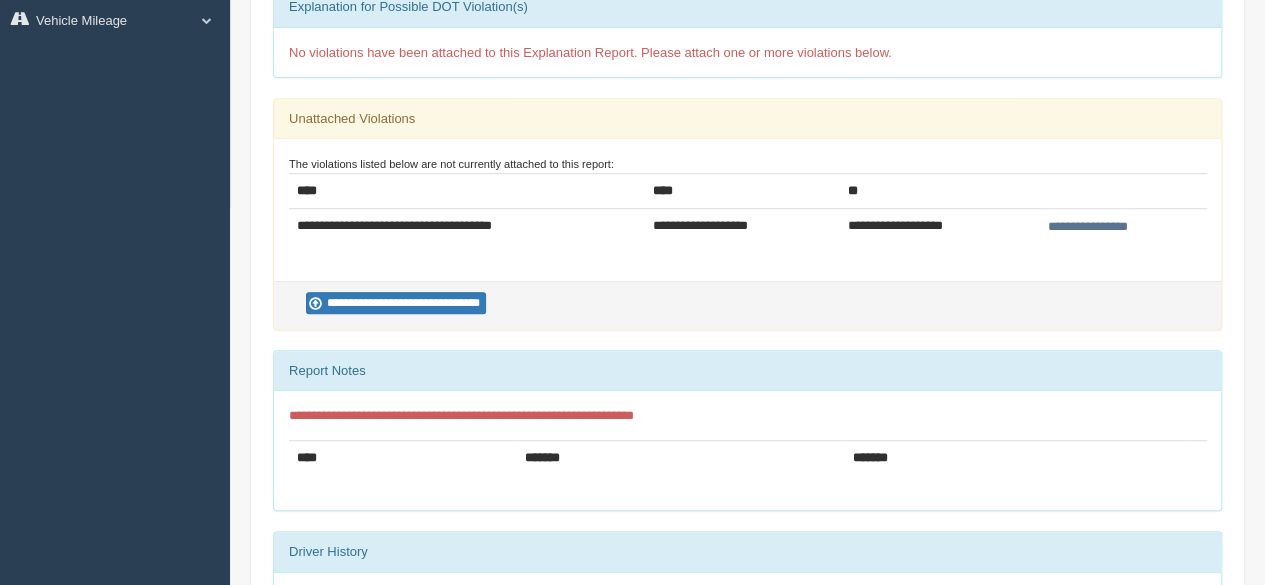 scroll, scrollTop: 378, scrollLeft: 0, axis: vertical 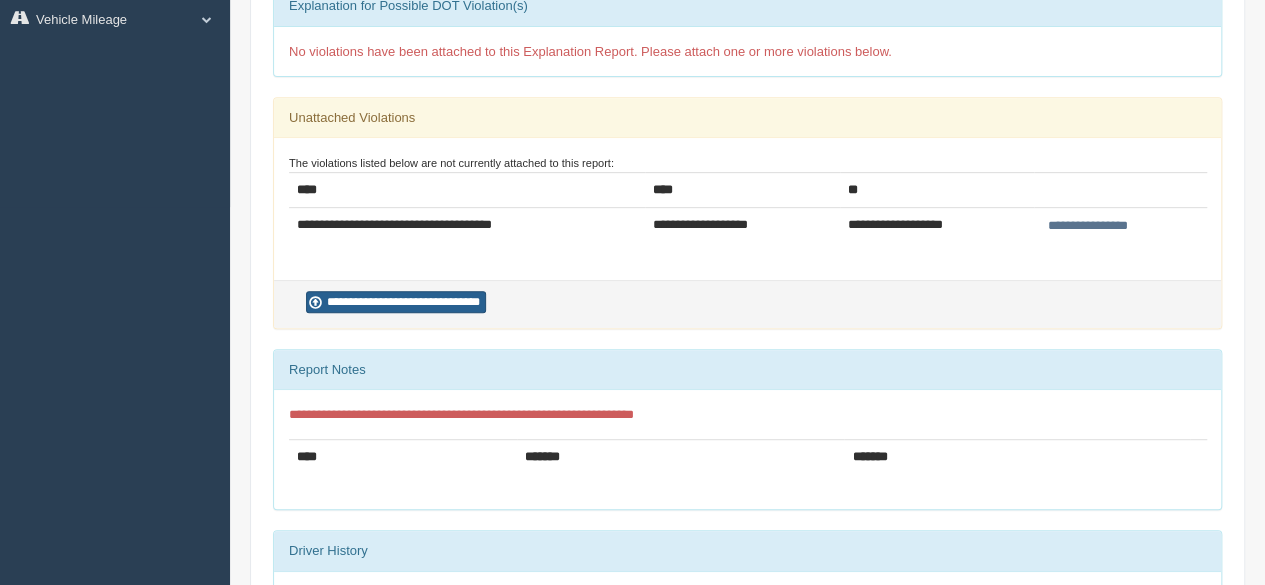 click on "**********" at bounding box center (396, 302) 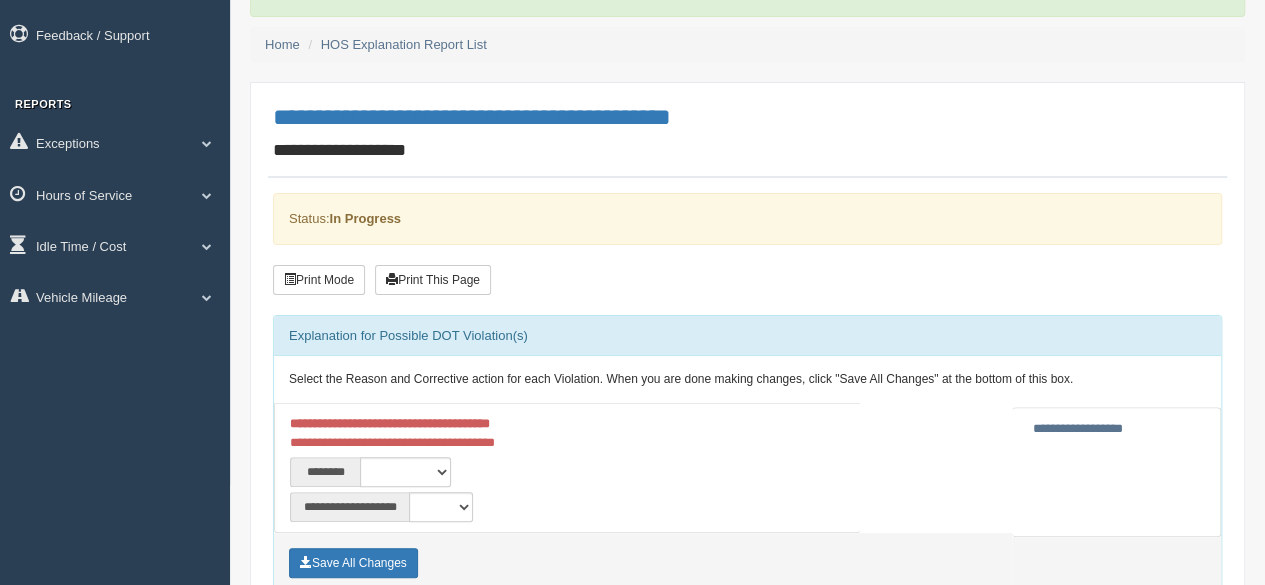 scroll, scrollTop: 0, scrollLeft: 0, axis: both 